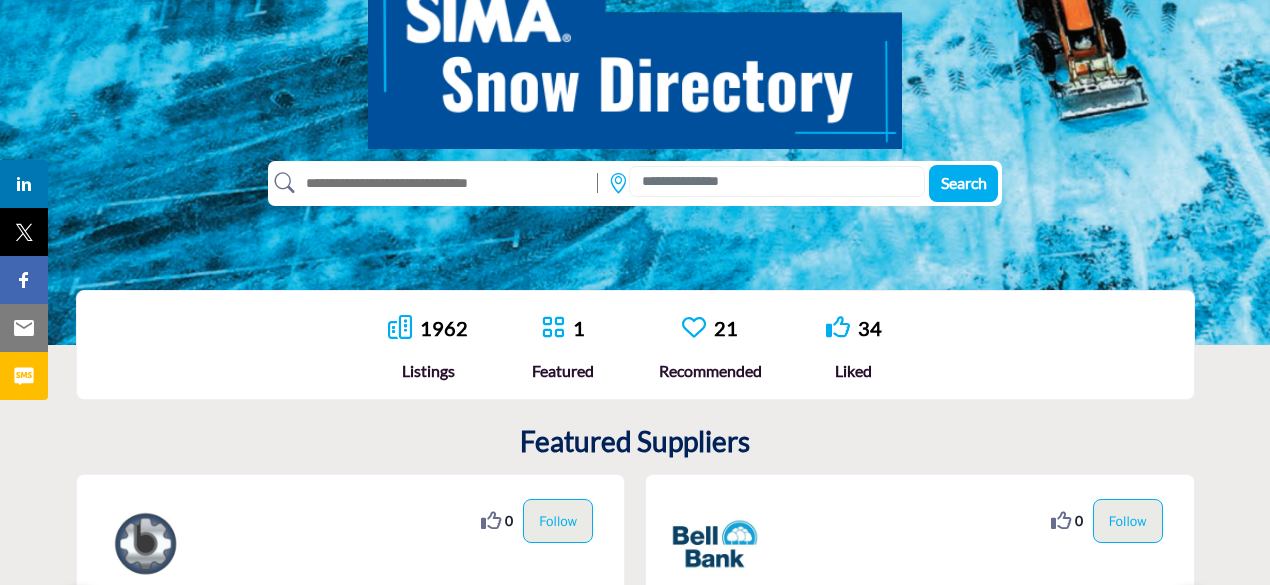 scroll, scrollTop: 300, scrollLeft: 0, axis: vertical 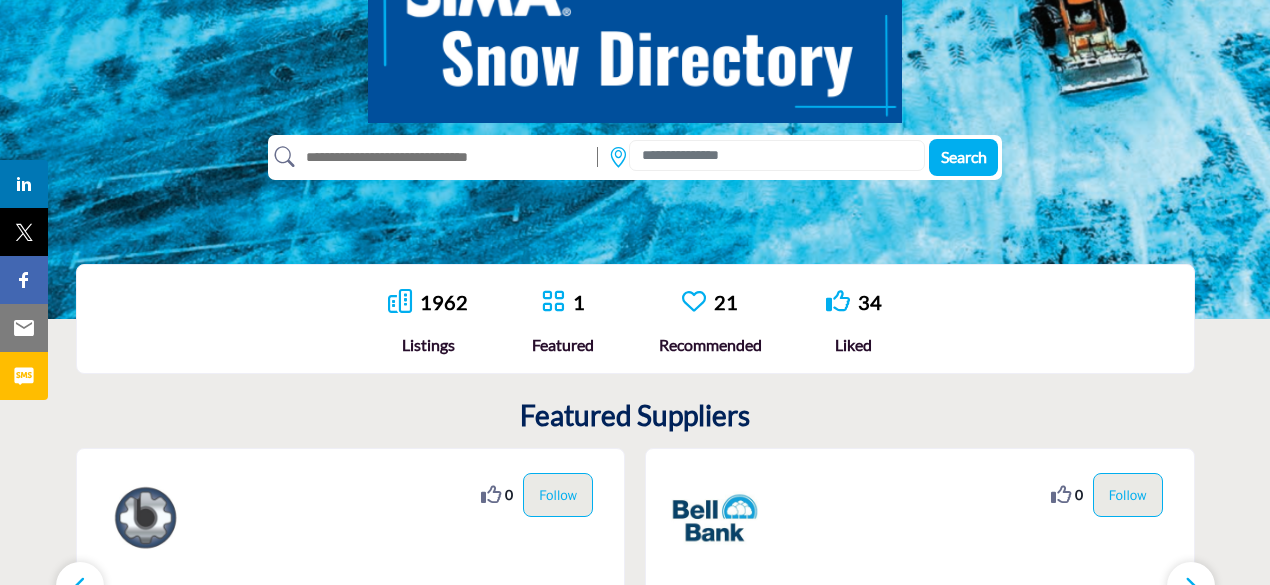 click at bounding box center [441, 157] 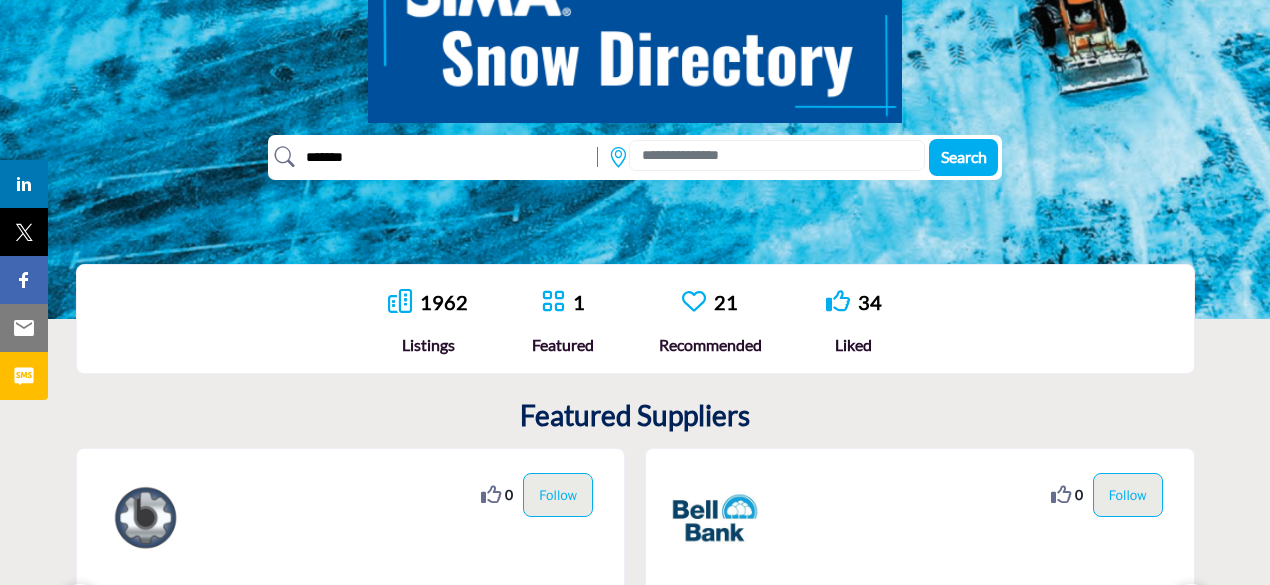 type on "*******" 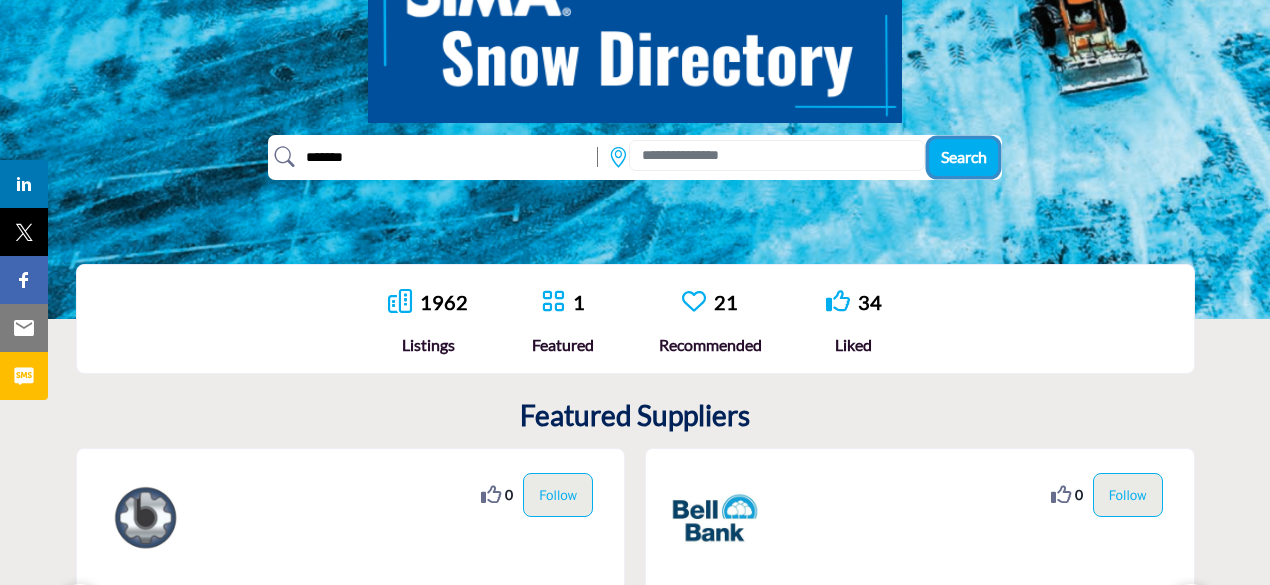 click on "Search" at bounding box center (964, 156) 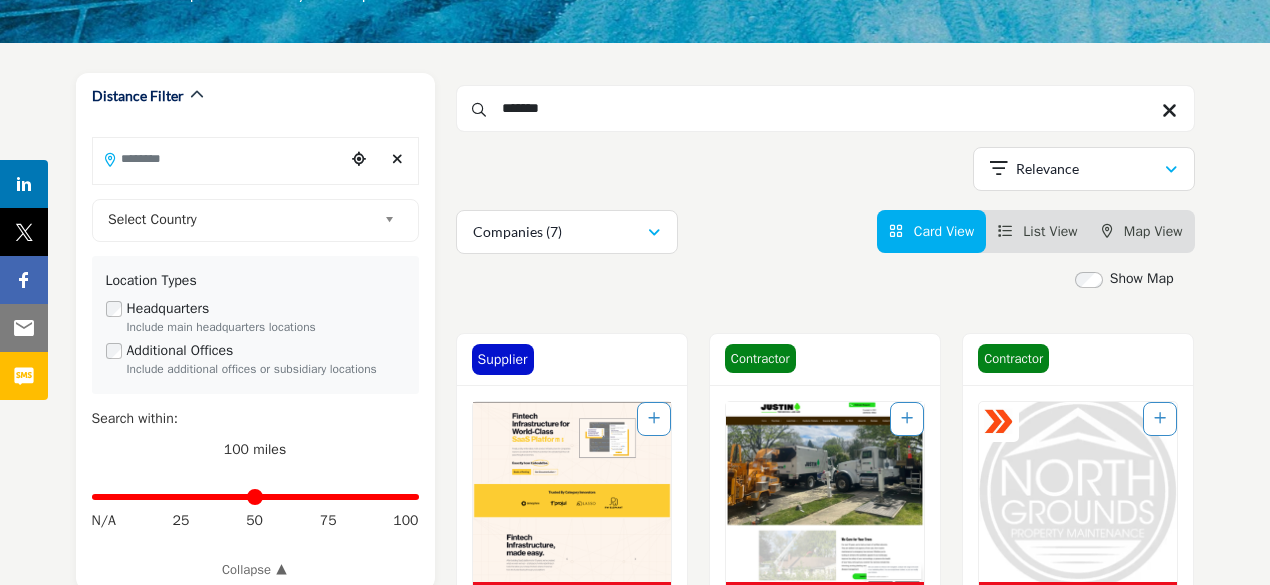 scroll, scrollTop: 400, scrollLeft: 0, axis: vertical 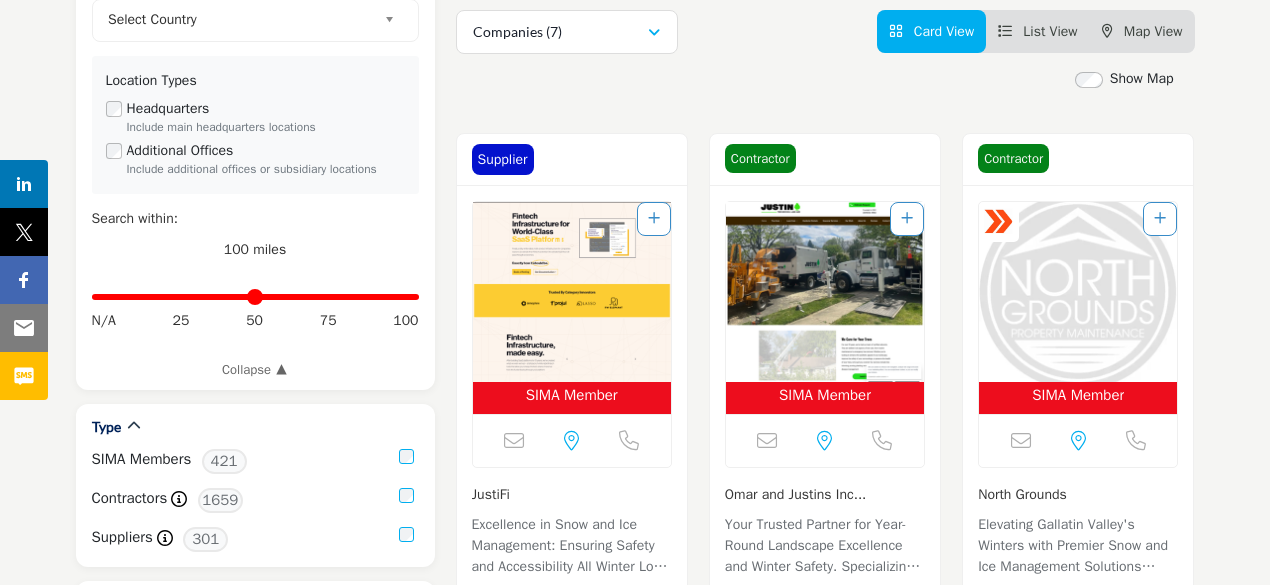 click at bounding box center (572, 292) 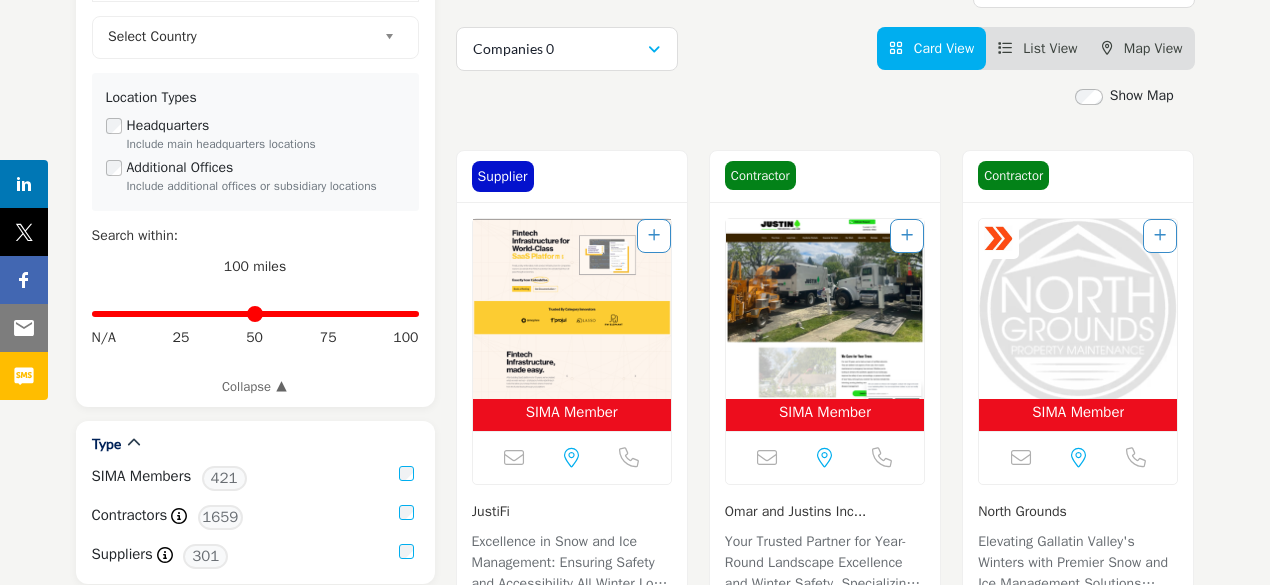 scroll, scrollTop: 400, scrollLeft: 0, axis: vertical 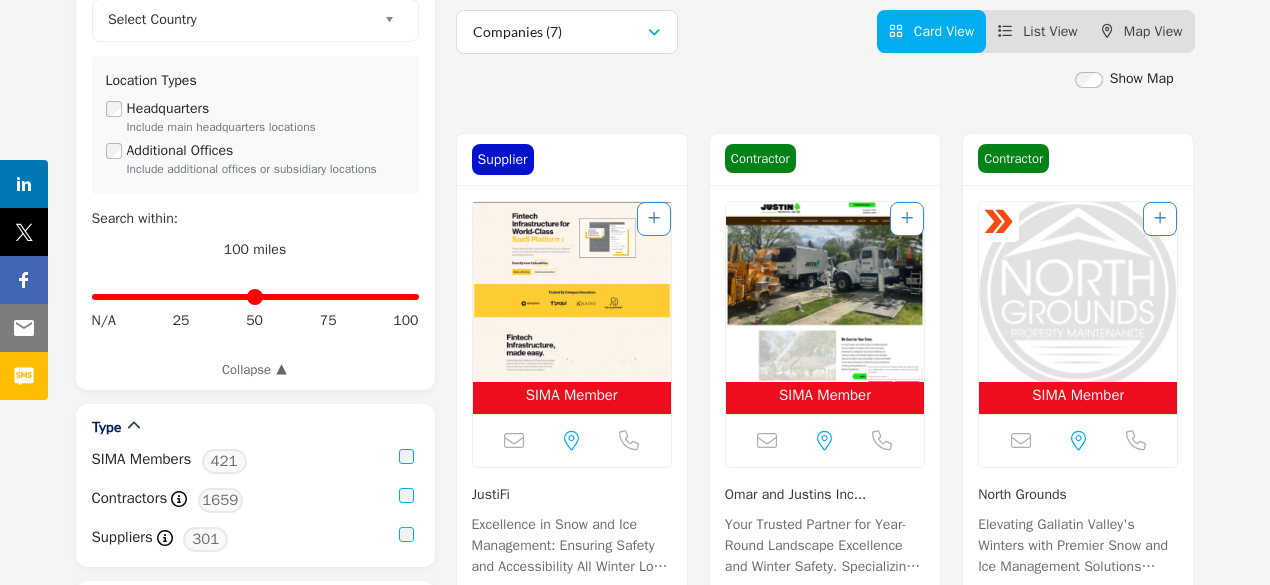 click at bounding box center [572, 292] 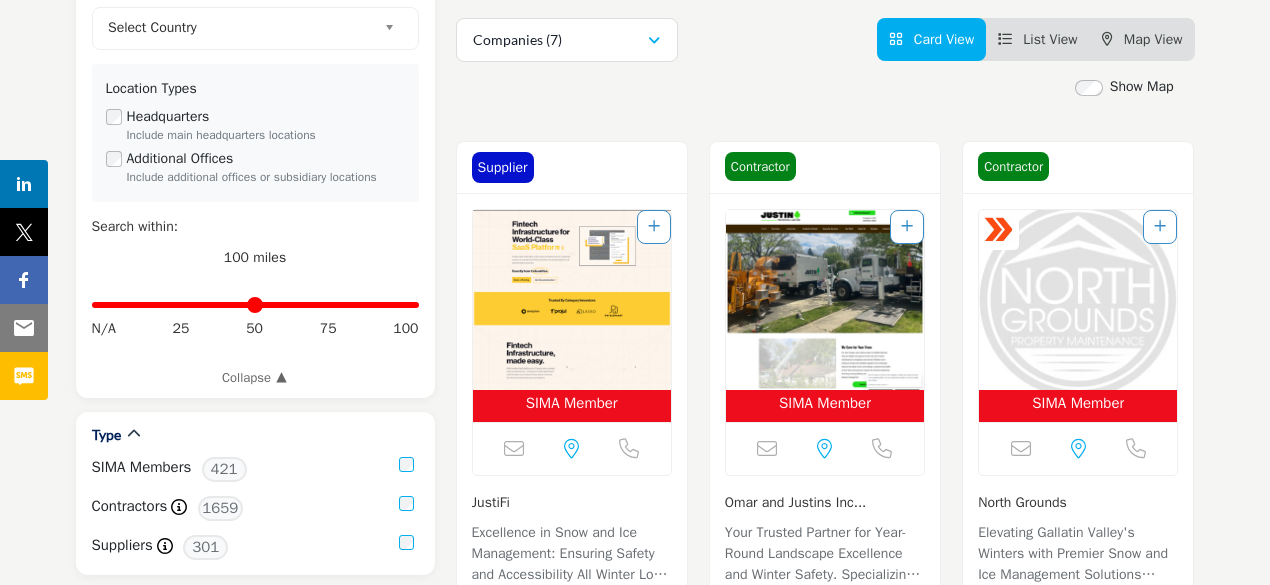 scroll, scrollTop: 400, scrollLeft: 0, axis: vertical 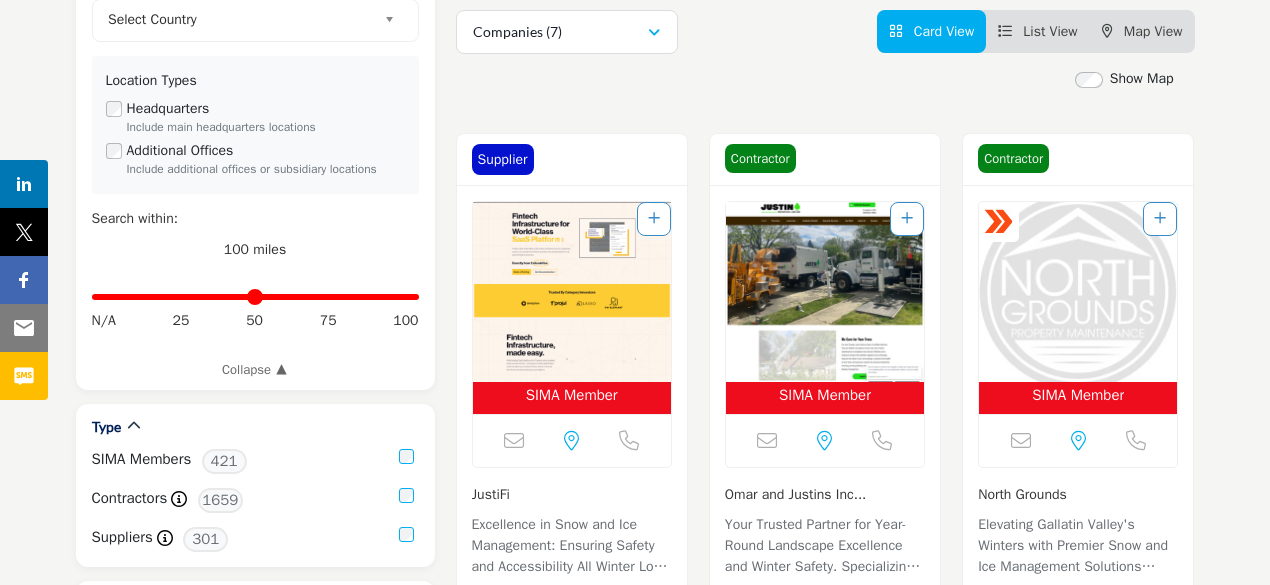 click at bounding box center (654, 218) 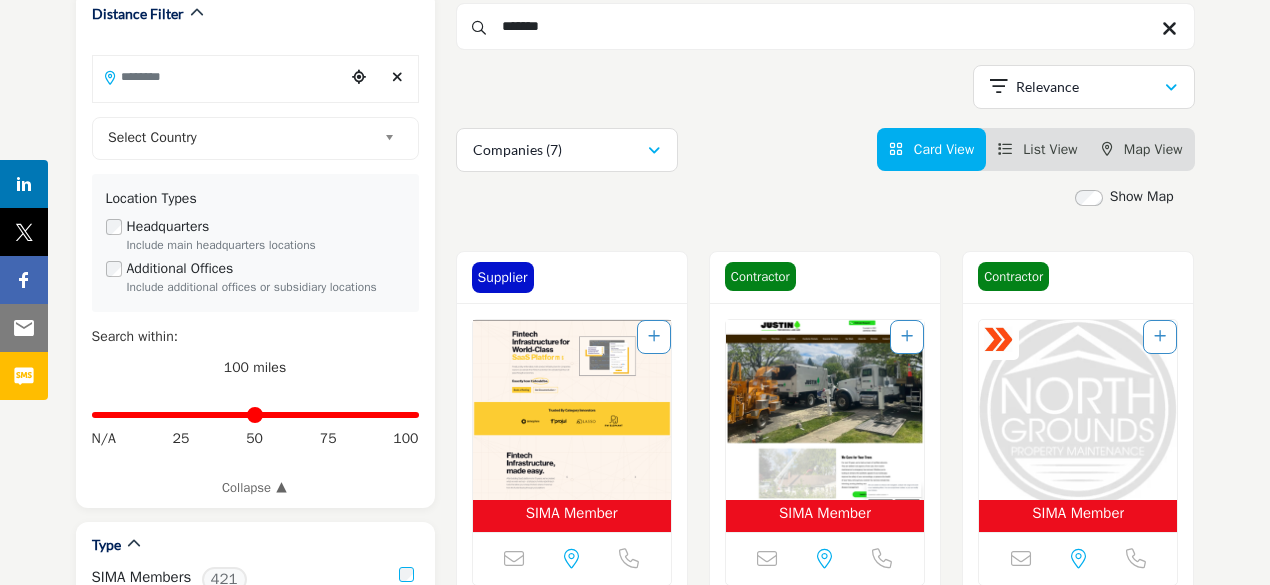 scroll, scrollTop: 400, scrollLeft: 0, axis: vertical 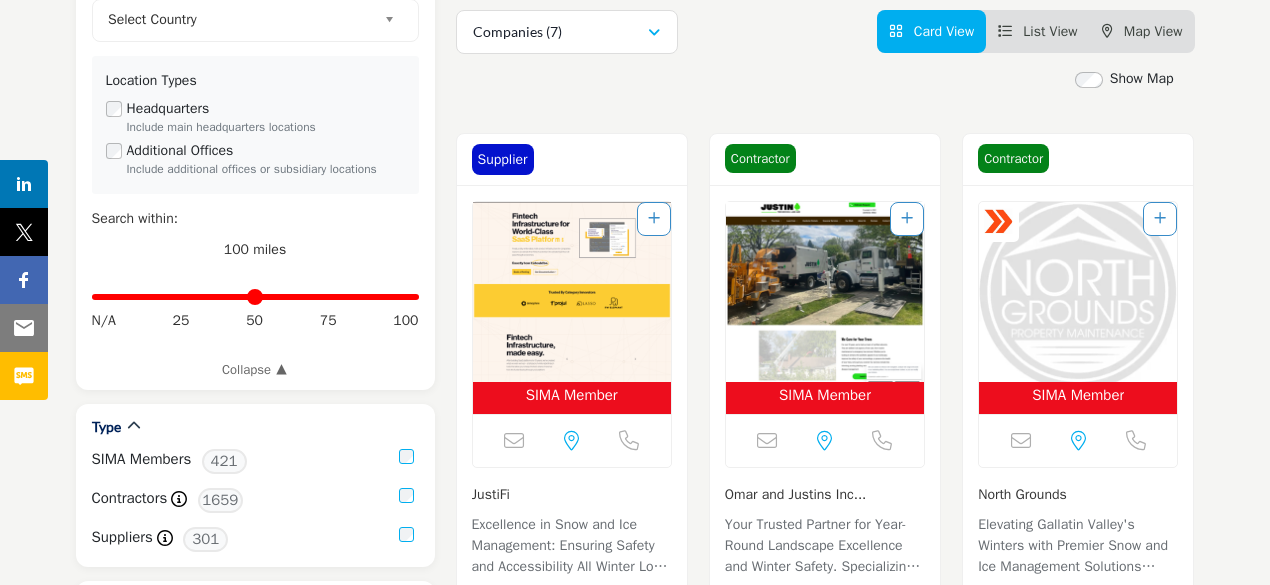 click at bounding box center (572, 292) 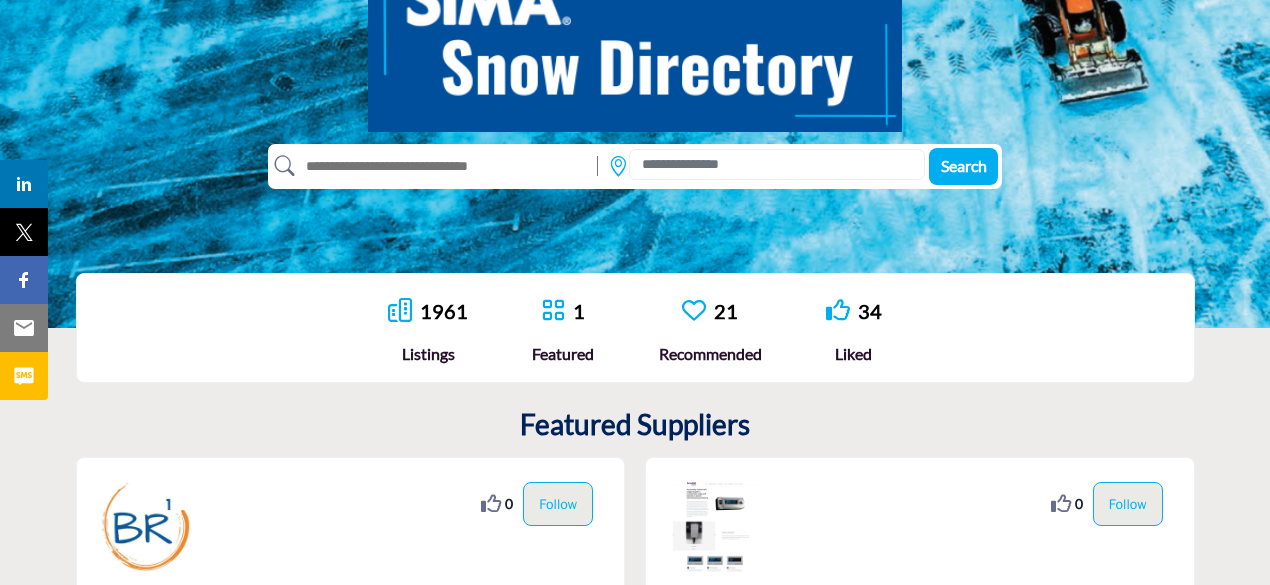 scroll, scrollTop: 100, scrollLeft: 0, axis: vertical 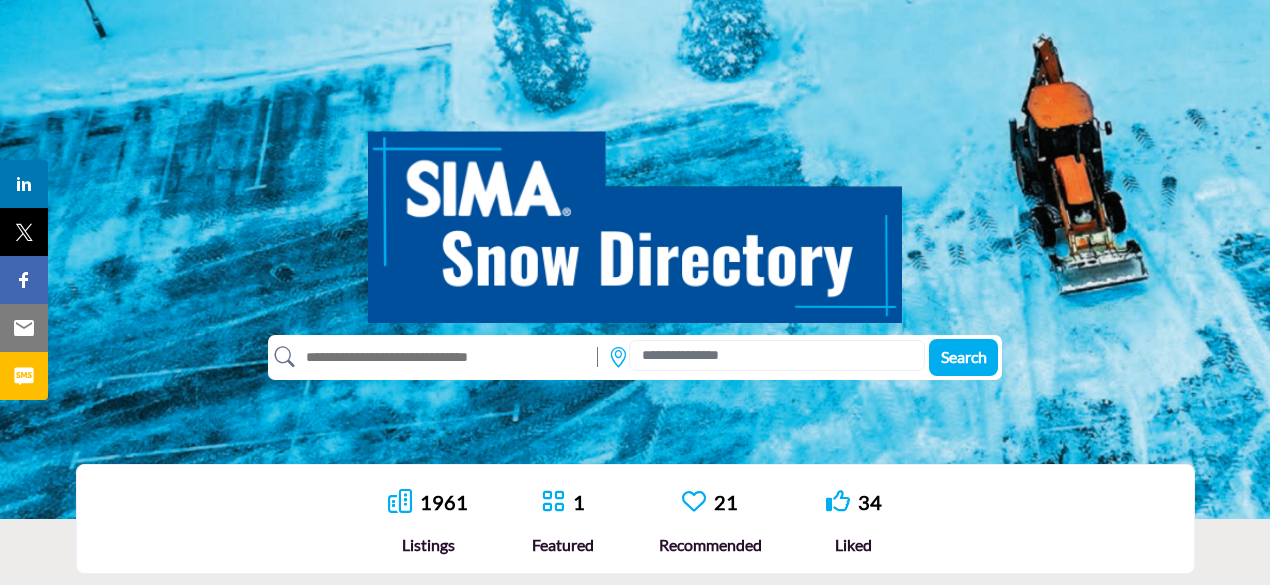 click at bounding box center [441, 357] 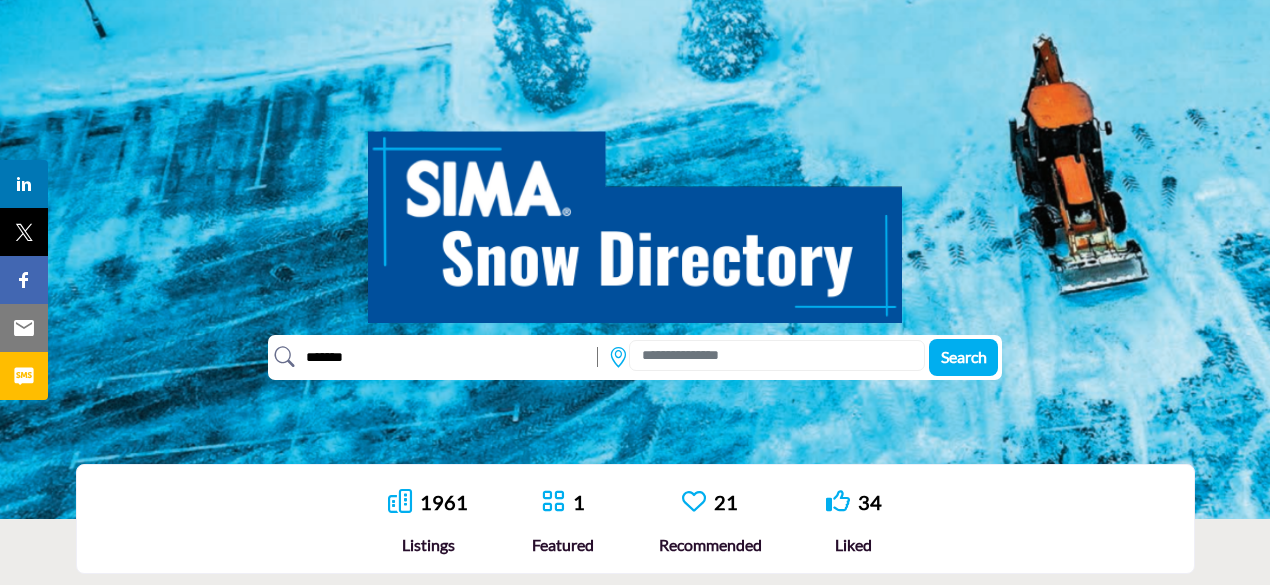 type on "*******" 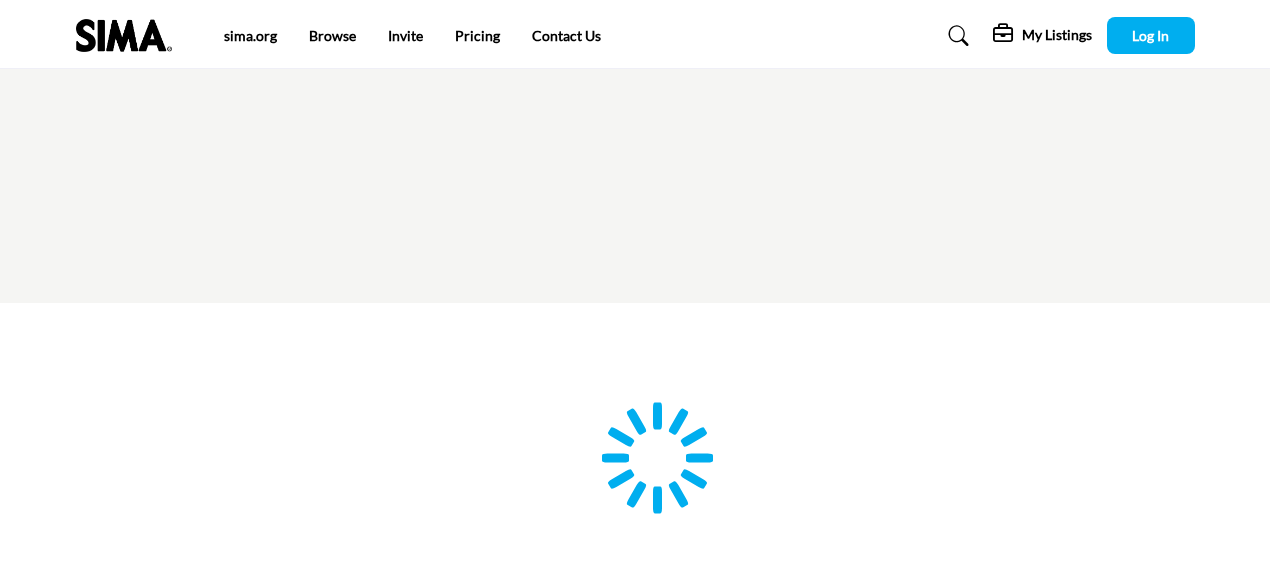 scroll, scrollTop: 0, scrollLeft: 0, axis: both 